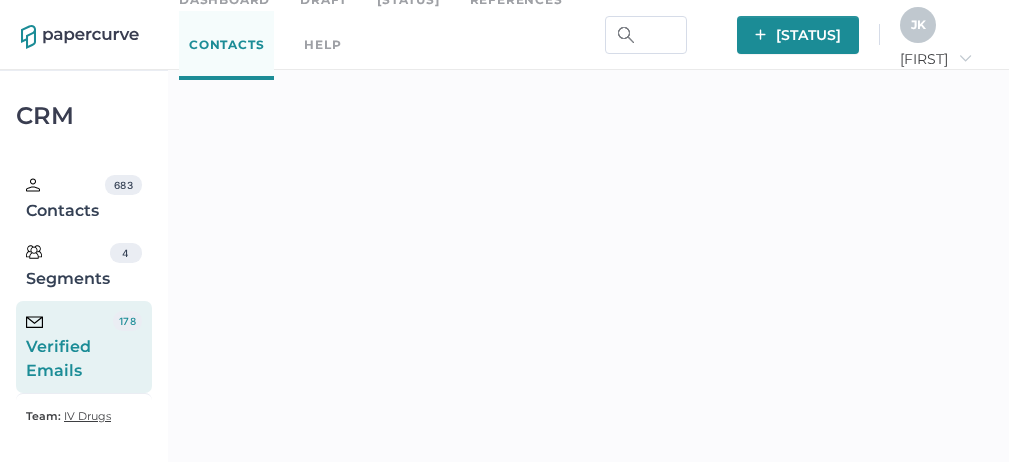 scroll, scrollTop: 391, scrollLeft: 0, axis: vertical 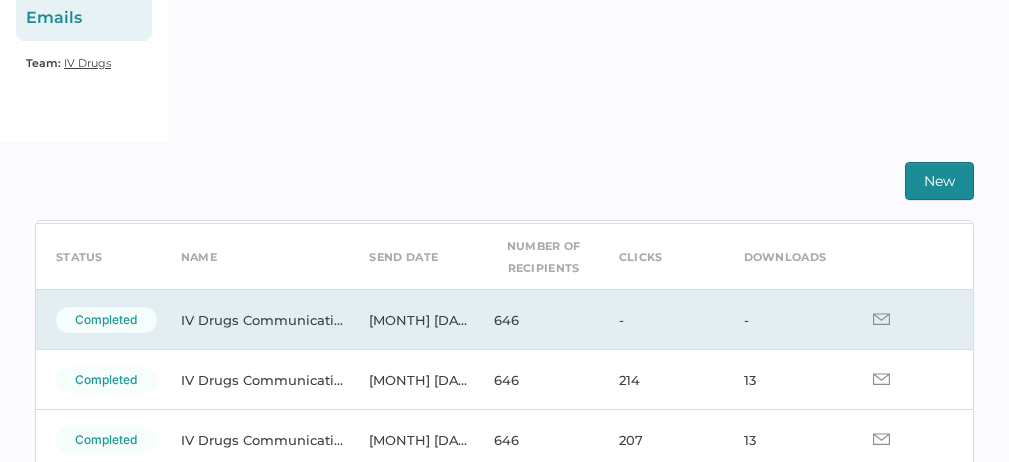 click at bounding box center (881, 319) 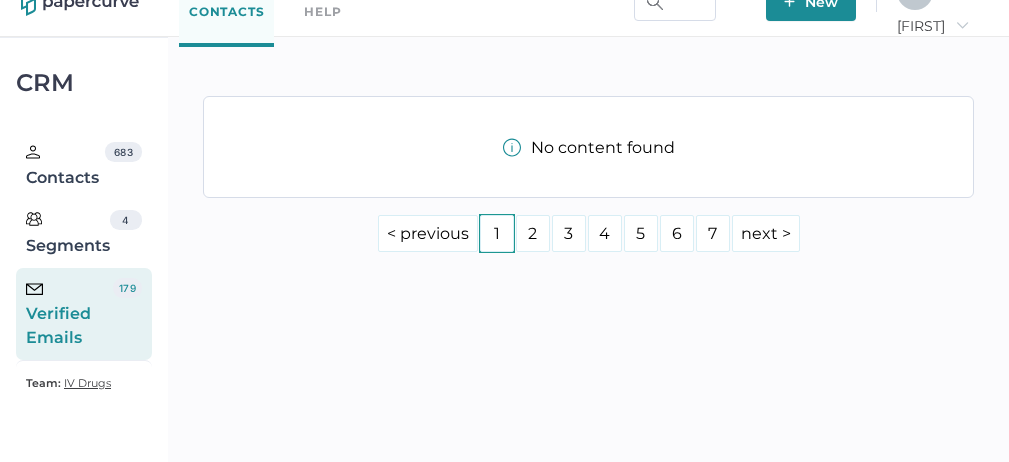 scroll, scrollTop: 105, scrollLeft: 0, axis: vertical 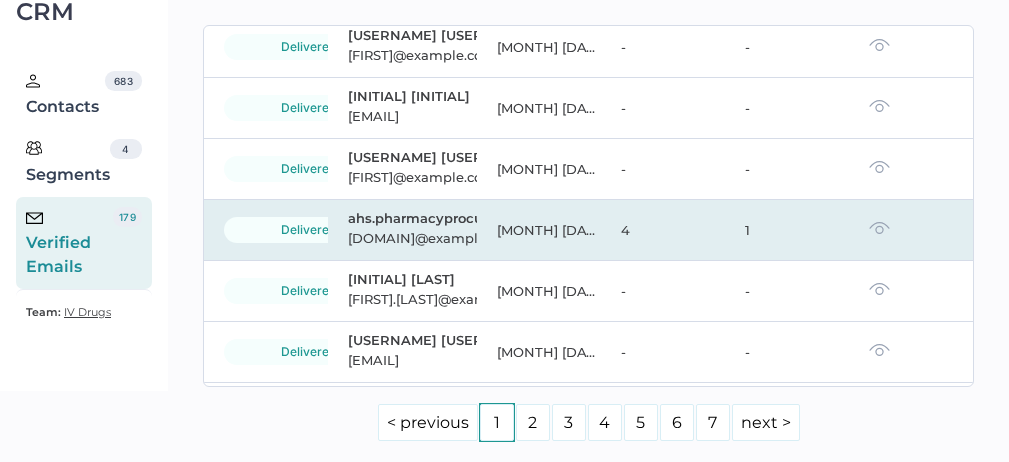 click at bounding box center [879, 228] 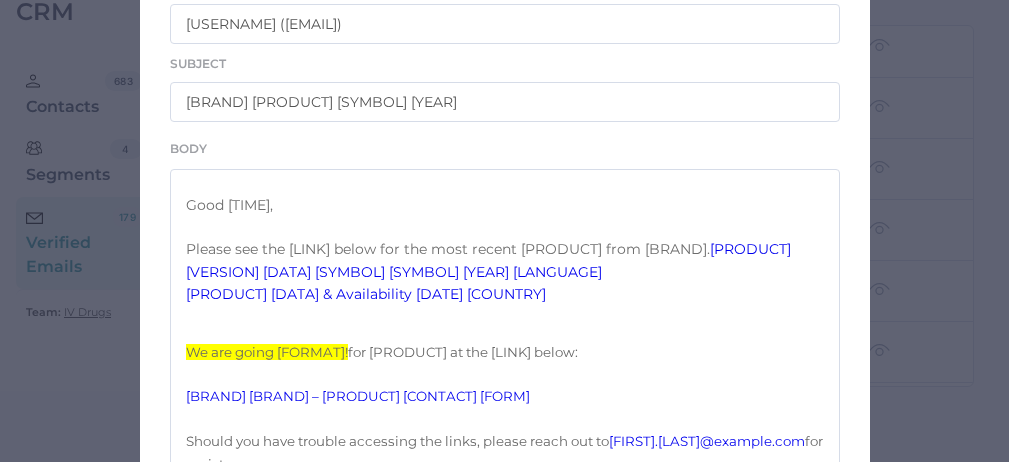 scroll, scrollTop: 315, scrollLeft: 0, axis: vertical 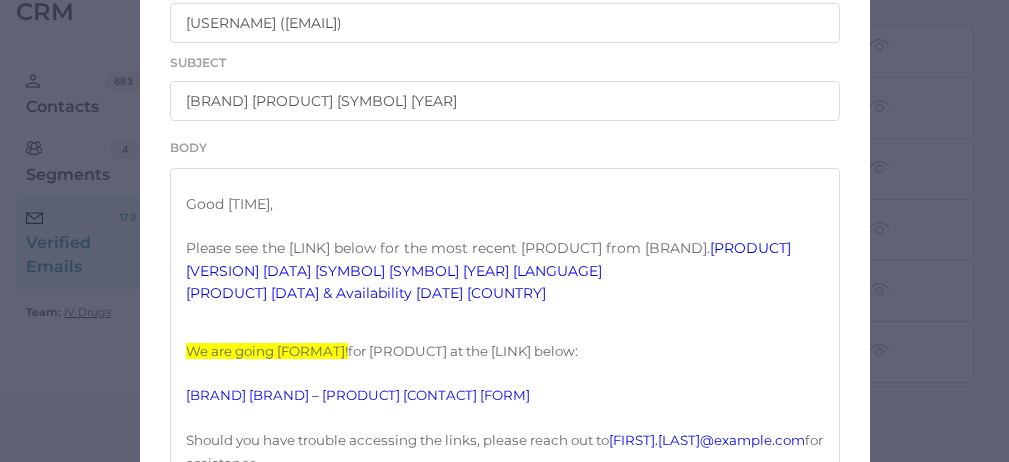click on "Heparin 2D DataMatrix & Availability [DATE] EN" at bounding box center (490, 259) 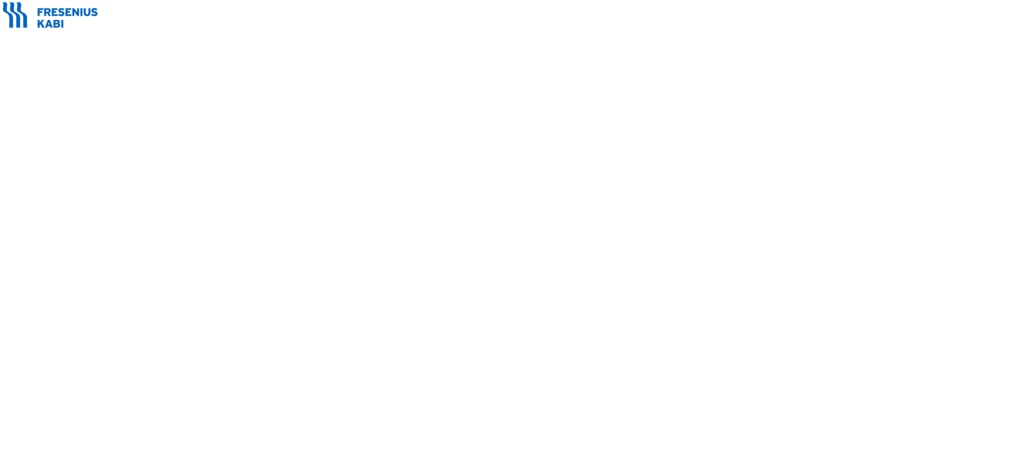 scroll, scrollTop: 0, scrollLeft: 0, axis: both 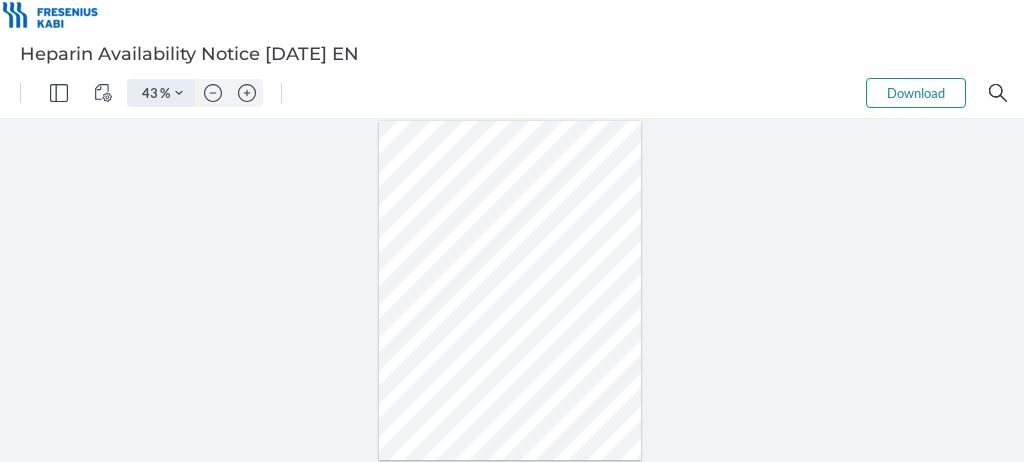 click at bounding box center [179, 93] 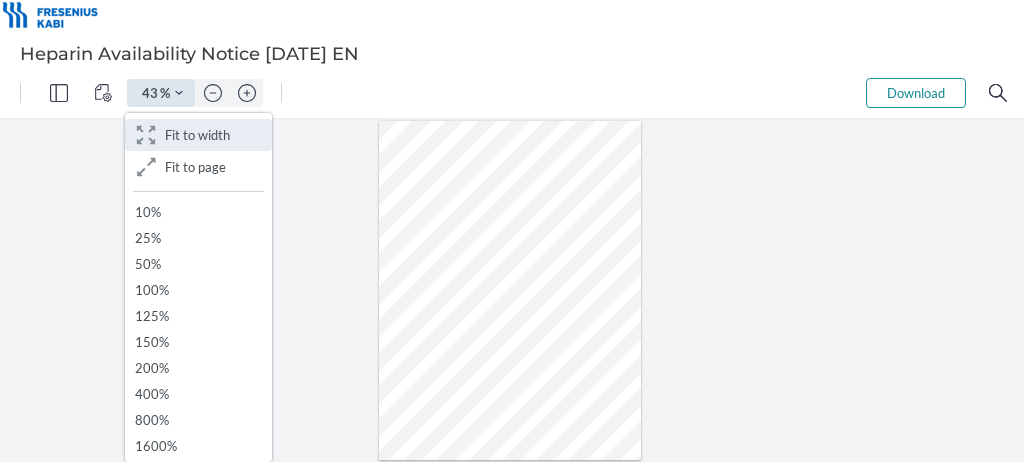 click on "Fit to width" at bounding box center [197, 135] 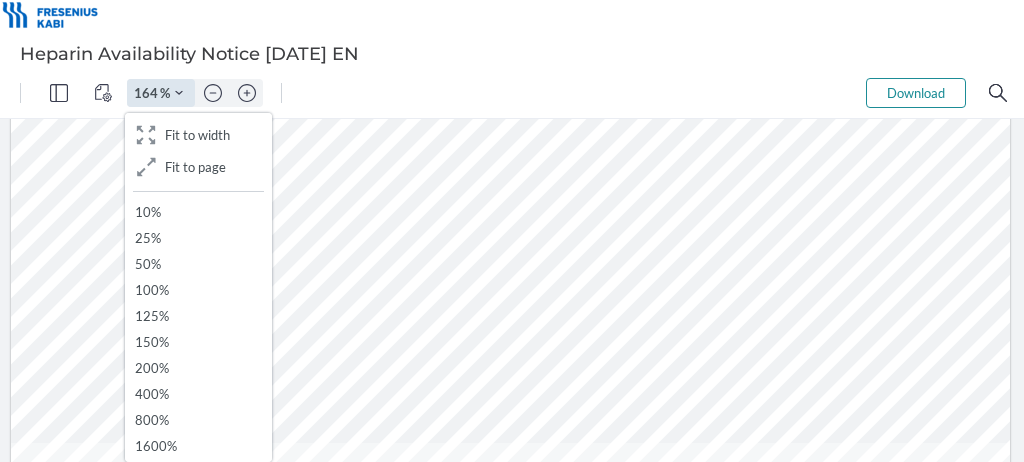 scroll, scrollTop: 289, scrollLeft: 0, axis: vertical 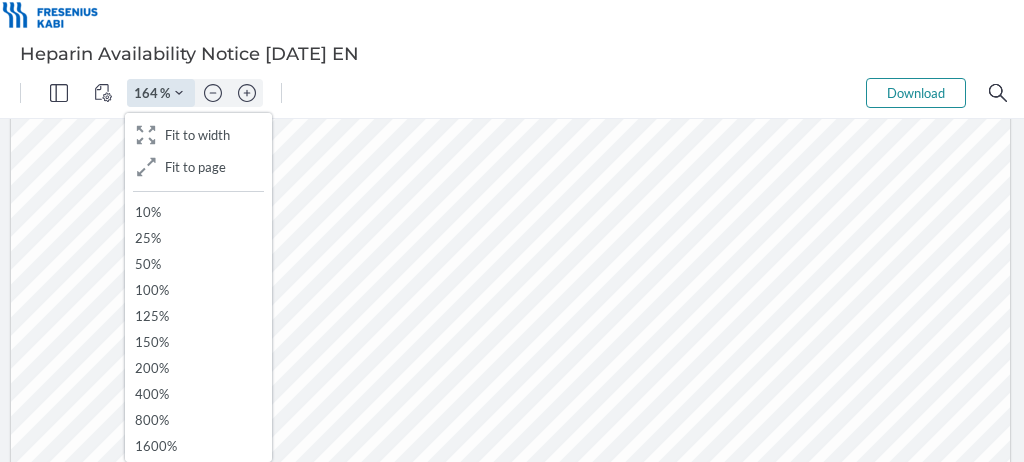 click at bounding box center (510, 483) 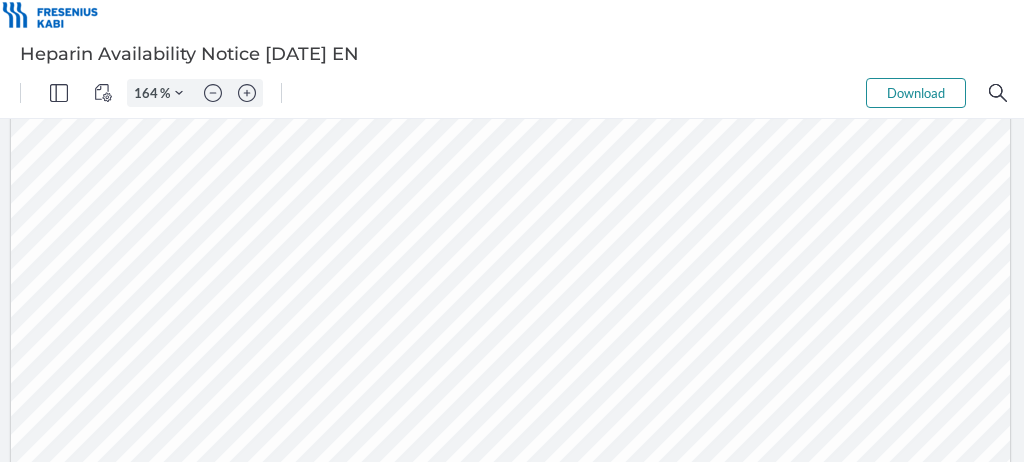 scroll, scrollTop: 613, scrollLeft: 0, axis: vertical 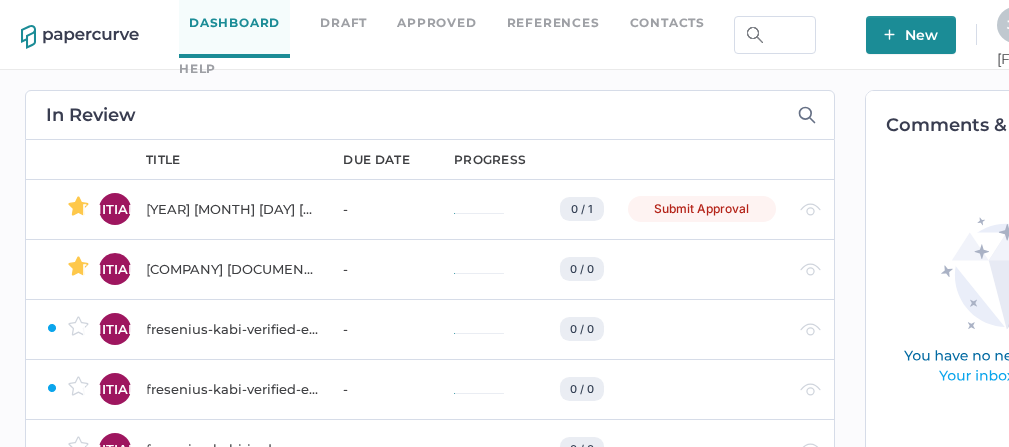 click on "Contacts" at bounding box center [667, 23] 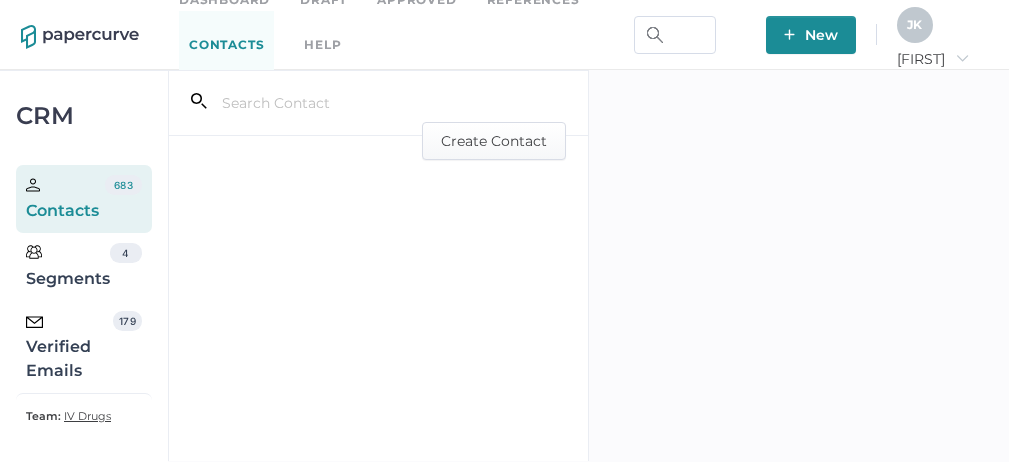 scroll, scrollTop: 0, scrollLeft: 0, axis: both 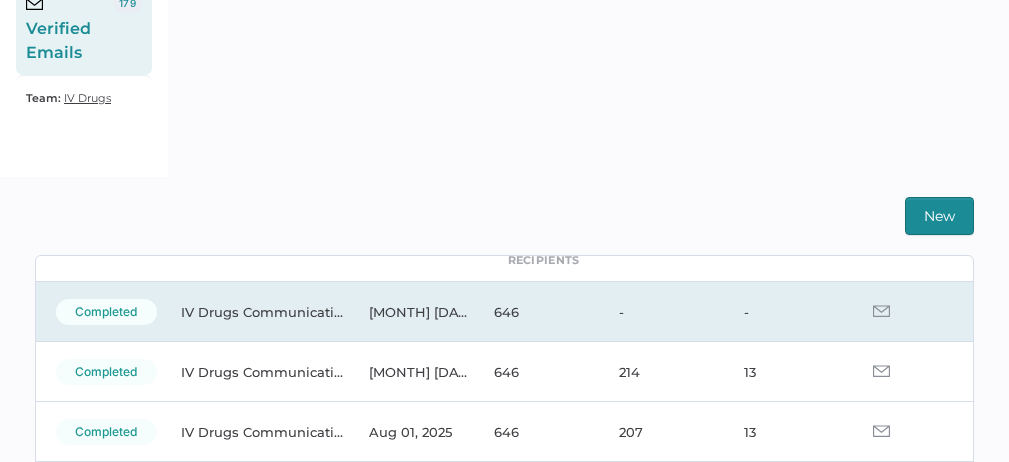 click at bounding box center (881, 311) 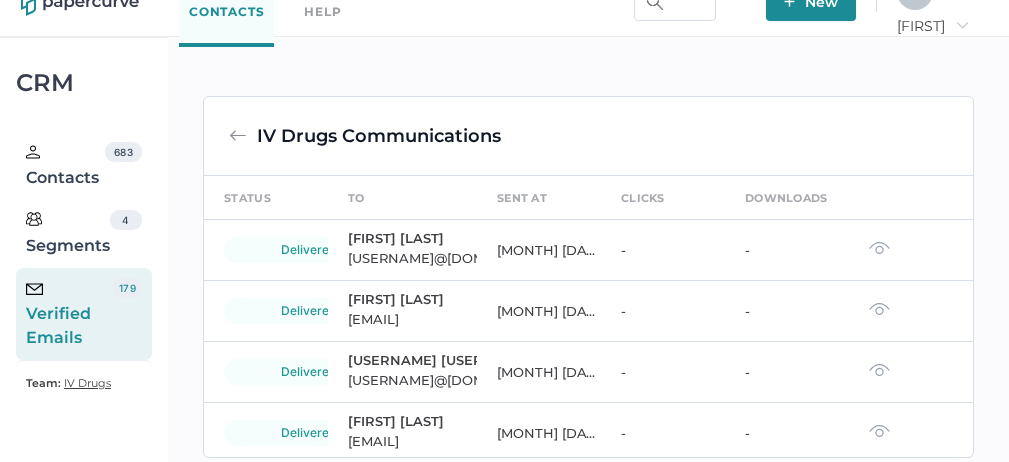 scroll, scrollTop: 105, scrollLeft: 0, axis: vertical 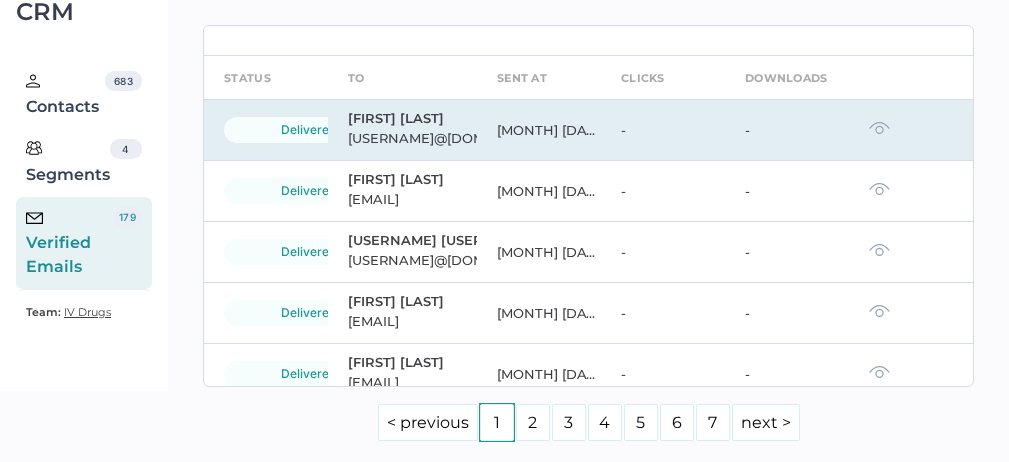 click at bounding box center [879, 128] 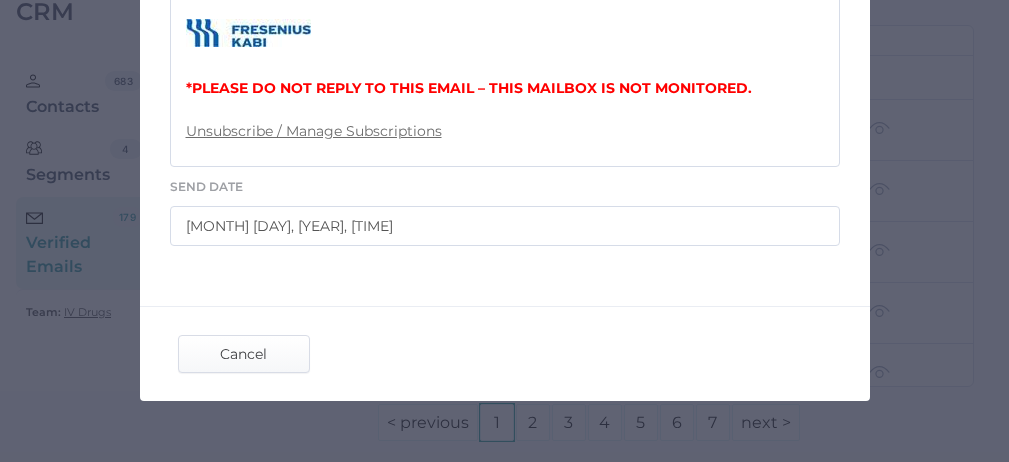 scroll, scrollTop: 1169, scrollLeft: 0, axis: vertical 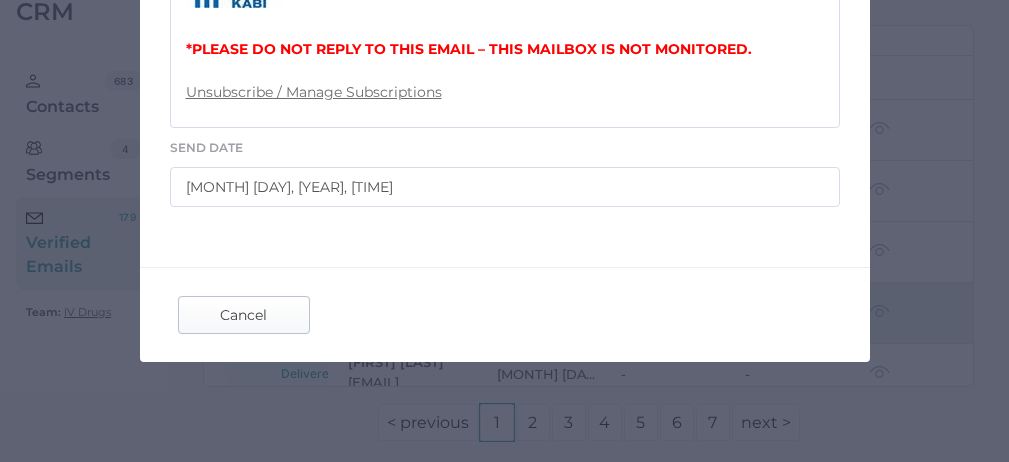 click on "Cancel" at bounding box center [244, 315] 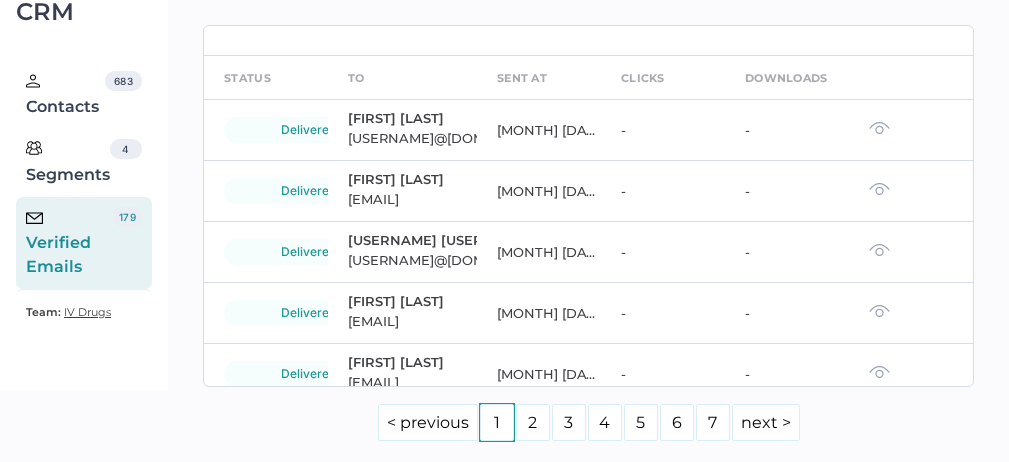 click on "Verified Emails" at bounding box center (69, 243) 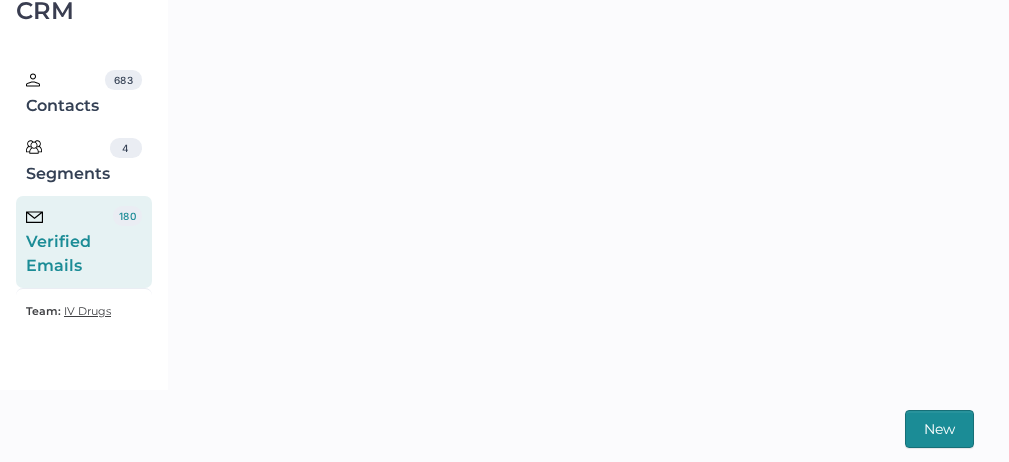 scroll, scrollTop: 493, scrollLeft: 0, axis: vertical 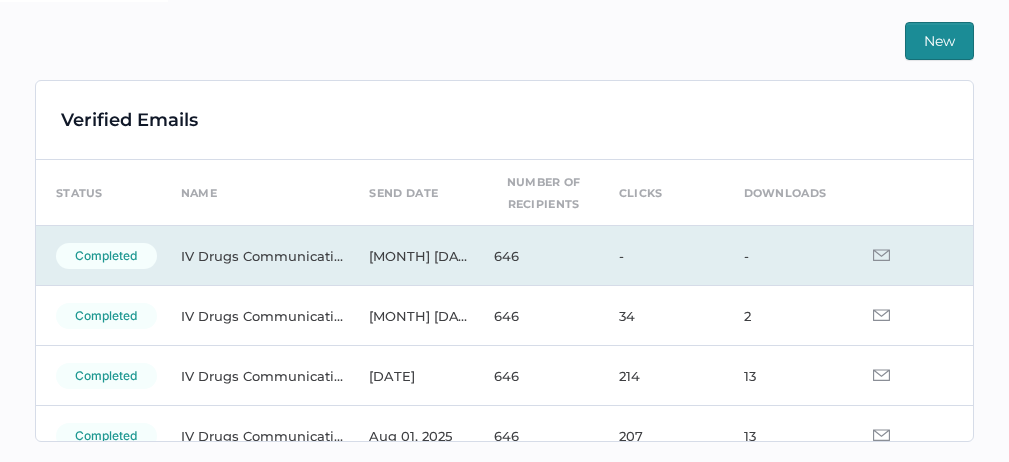 click at bounding box center [881, 255] 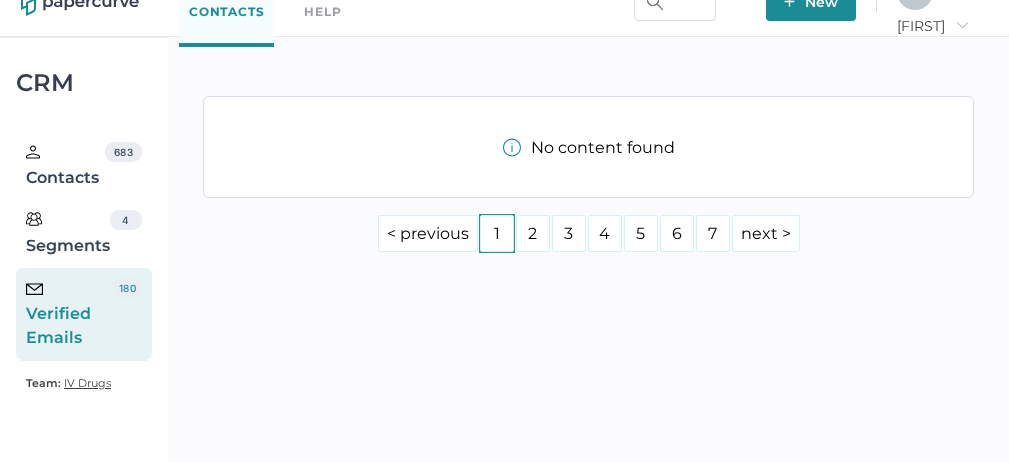 scroll, scrollTop: 105, scrollLeft: 0, axis: vertical 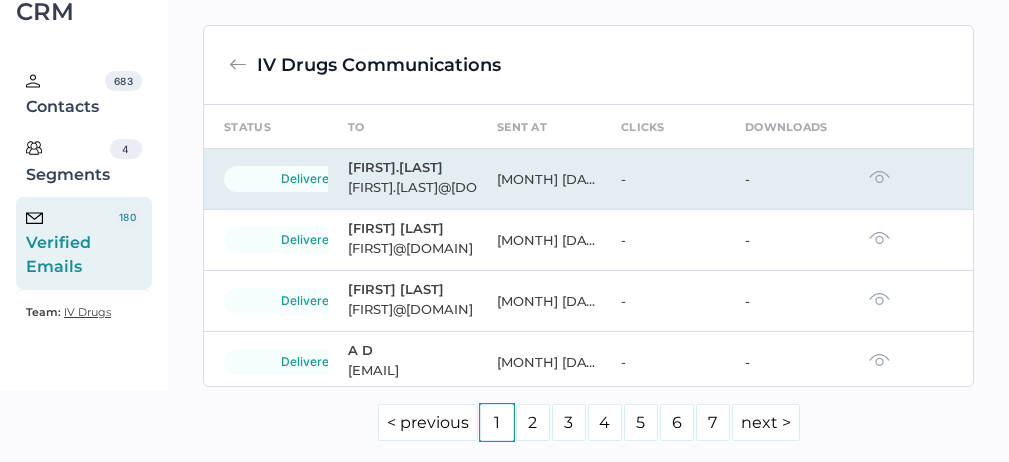 click at bounding box center (879, 177) 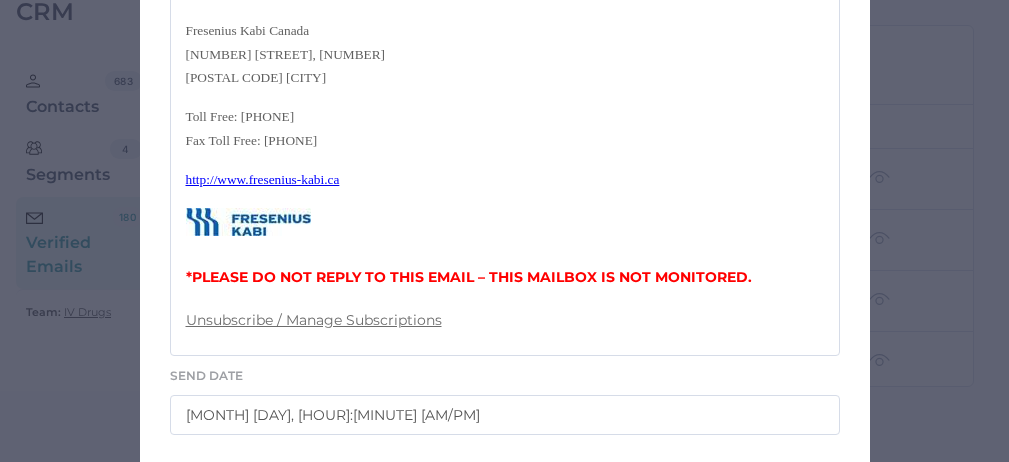 scroll, scrollTop: 863, scrollLeft: 0, axis: vertical 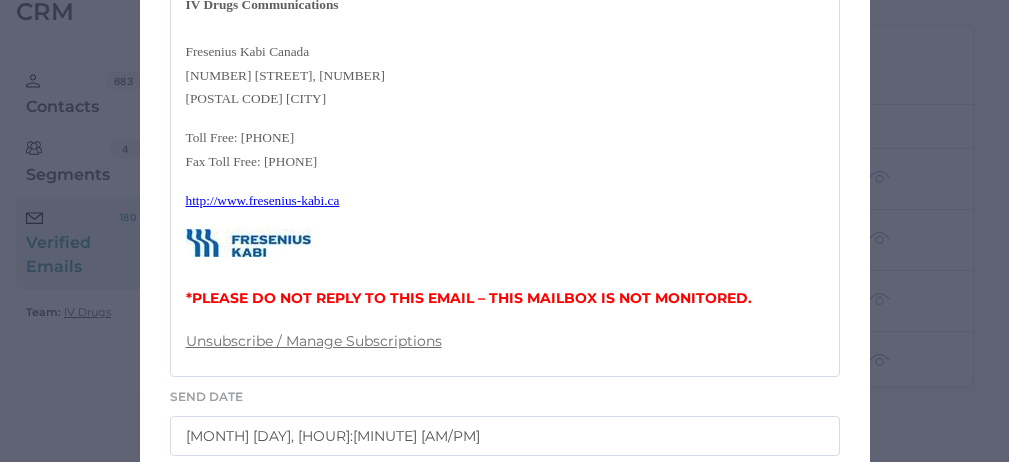 click on "Email Preview From [DOMAIN] To [FIRST].[LAST] ([EMAIL]) Subject Fresenius Kabi Canada Announcement 08.08.2025 Body Good afternoon,
Please see the link below for an important announcement from Fresenius Kabi Canada.
UPDATE MDP Transition to MSD Notice 08.08.2025 We are going paperless!  To enroll for our market communications, please fill out and submit the form at the link below:
Fresenius Kabi Canada – Customer Contact Consent Form
Should you have trouble accessing the links, please reach out to [EMAIL] for assistance.
Thank you,
IV Drugs Communications
Fresenius Kabi Canada
[NUMBER] [STREET], [NUMBER] [CITY]
Toll Free: [PHONE]
Fax Toll Free: [PHONE]
http://www.fresenius-kabi.ca
*PLEASE DO NOT REPLY TO THIS EMAIL – THIS MAILBOX IS NOT MONITORED.  Unsubscribe / Manage Subscriptions Send Date August 8th 2025, 5:05 pm Cancel" at bounding box center [504, 231] 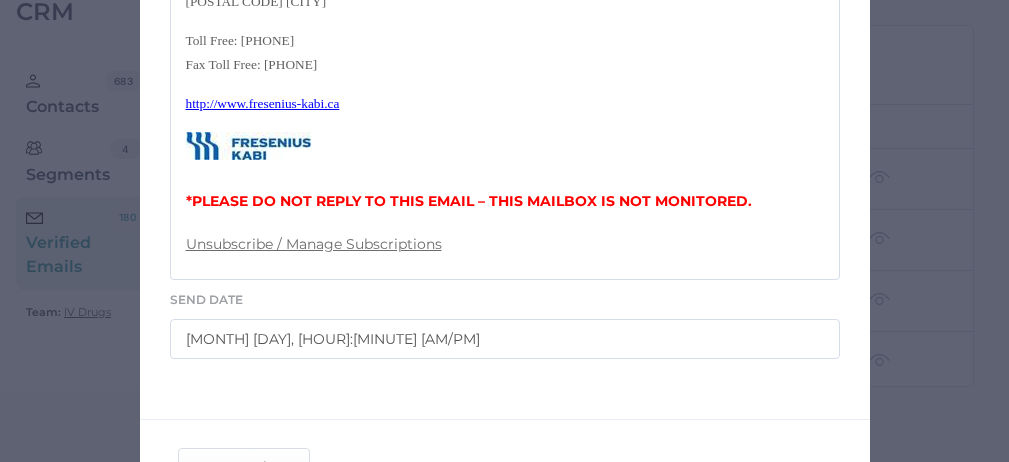 scroll, scrollTop: 1125, scrollLeft: 0, axis: vertical 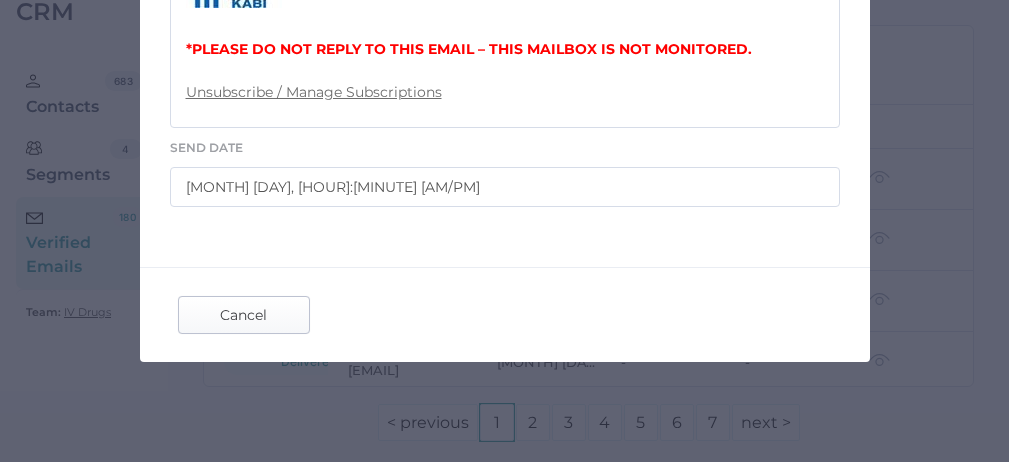 click on "Cancel" at bounding box center (244, 315) 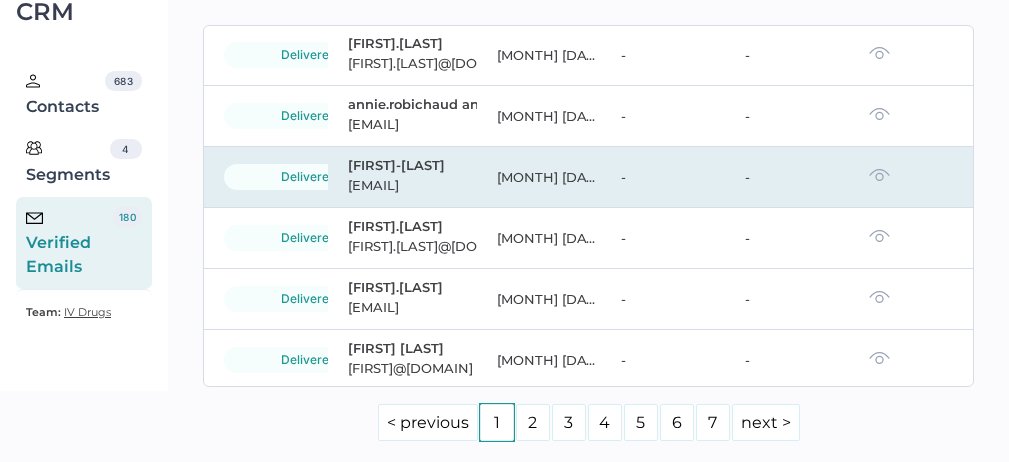 scroll, scrollTop: 2522, scrollLeft: 0, axis: vertical 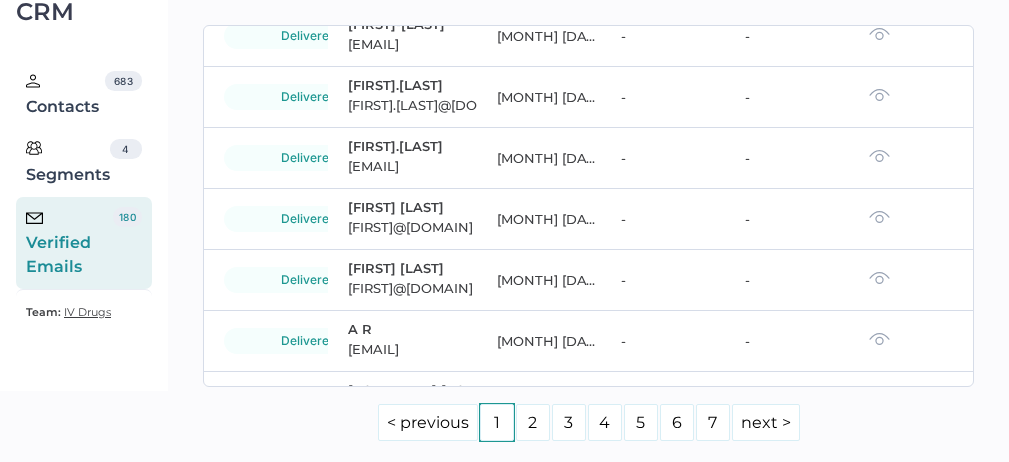 click on "Verified Emails" at bounding box center [69, 243] 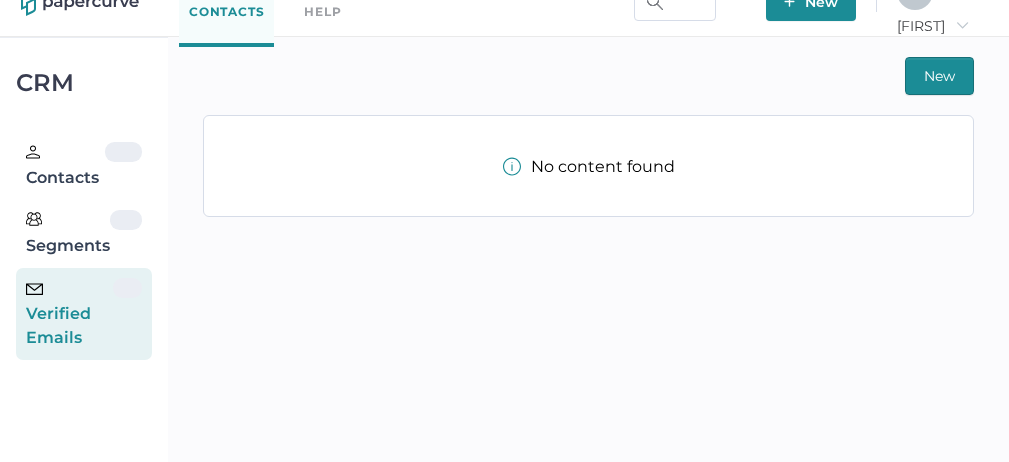 scroll, scrollTop: 33, scrollLeft: 0, axis: vertical 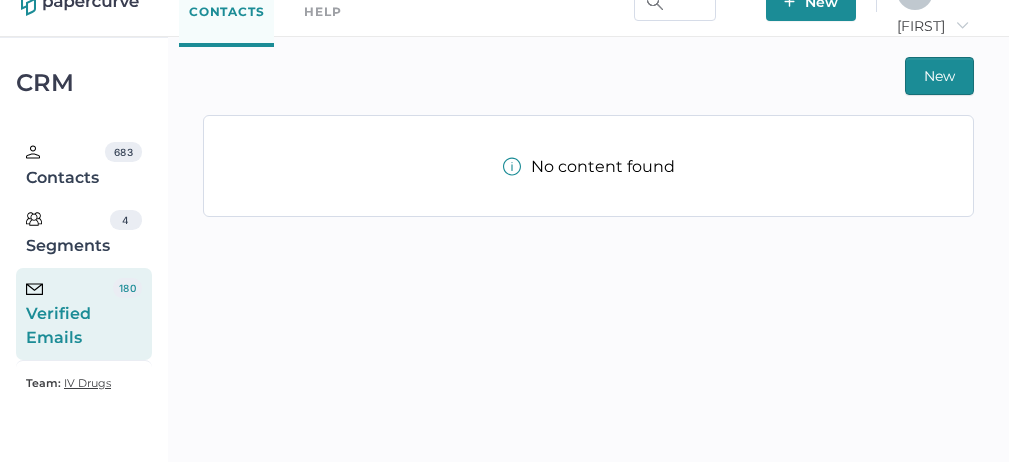 click on "Verified Emails" at bounding box center [69, 314] 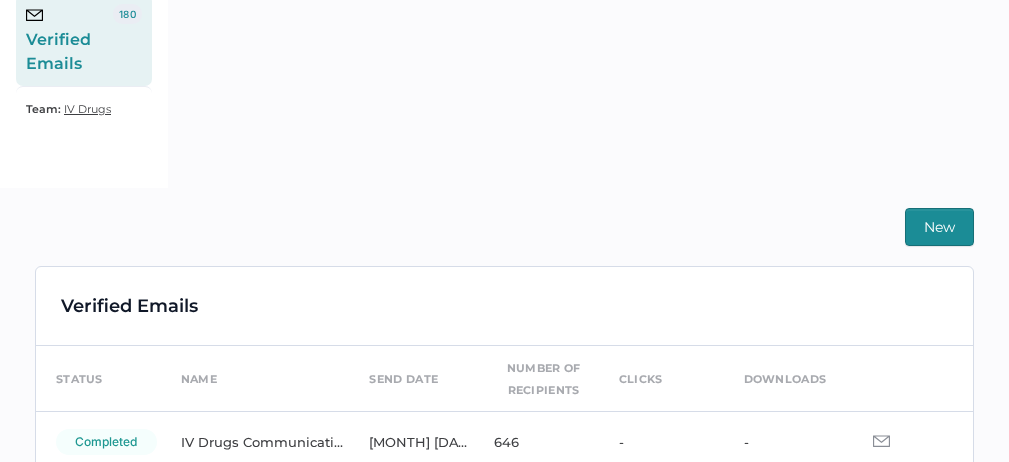 scroll, scrollTop: 493, scrollLeft: 0, axis: vertical 